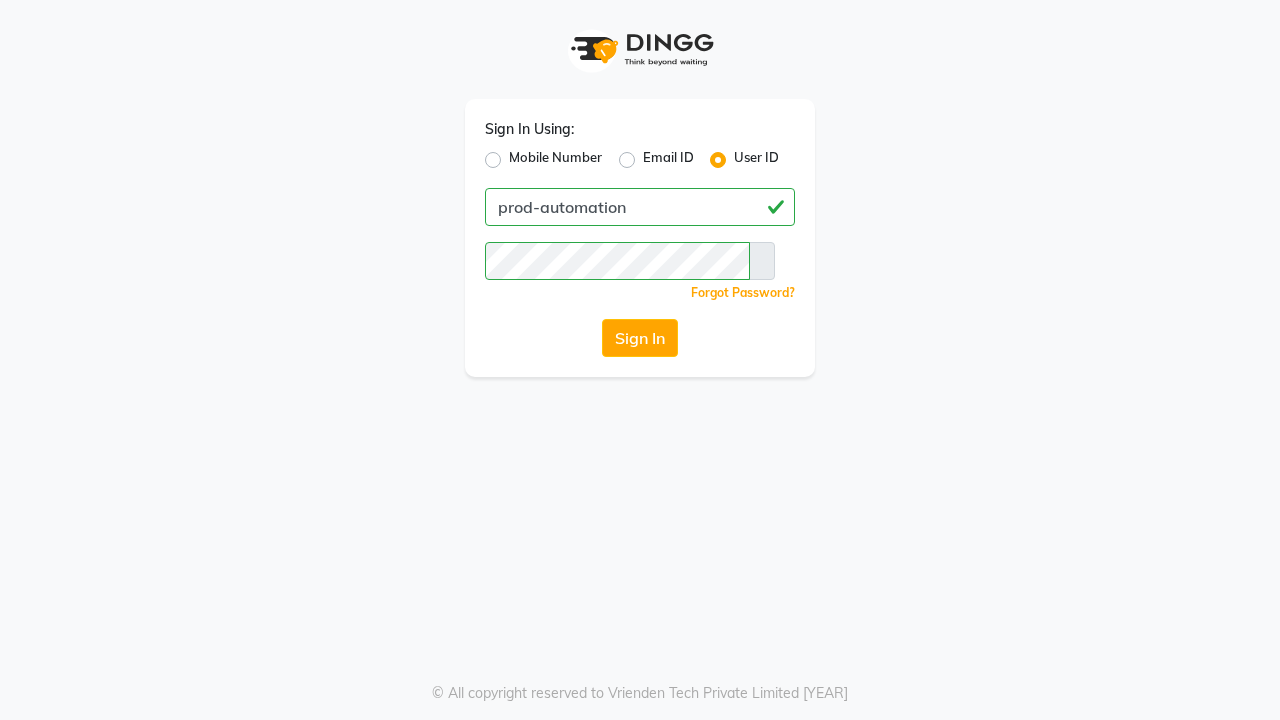 scroll, scrollTop: 0, scrollLeft: 0, axis: both 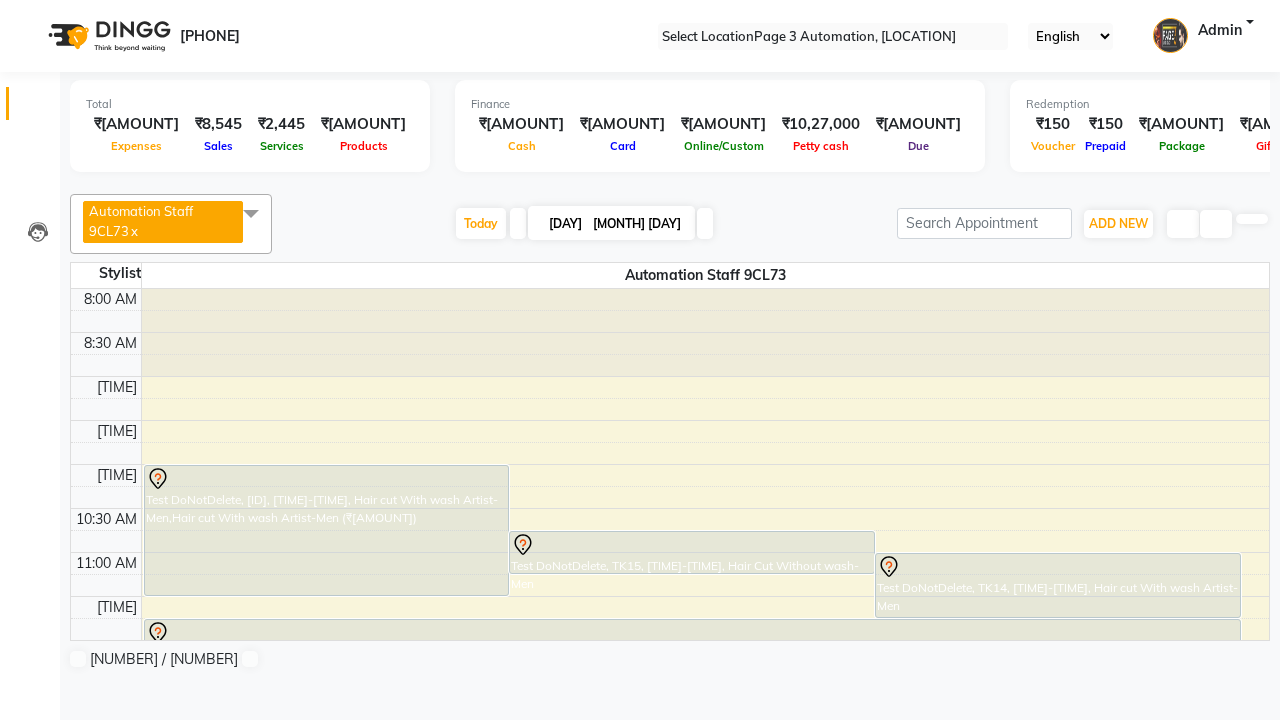click at bounding box center (31, 8) 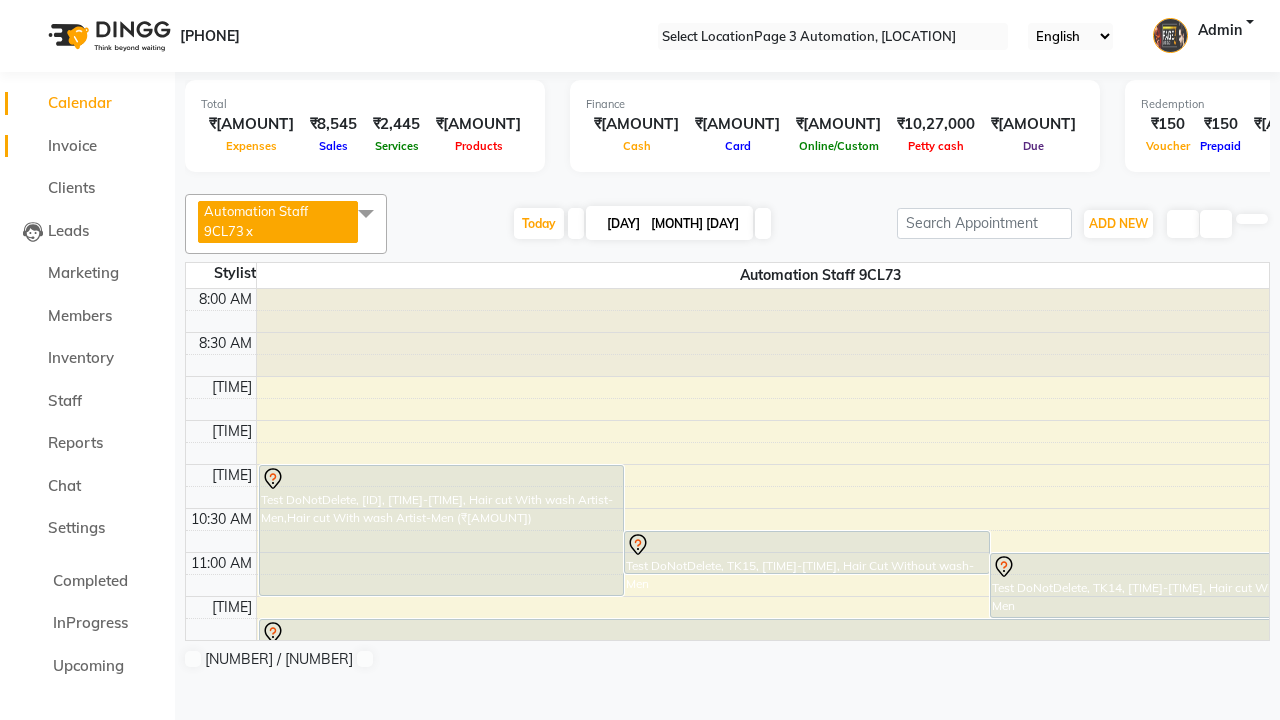 click on "Invoice" at bounding box center [72, 145] 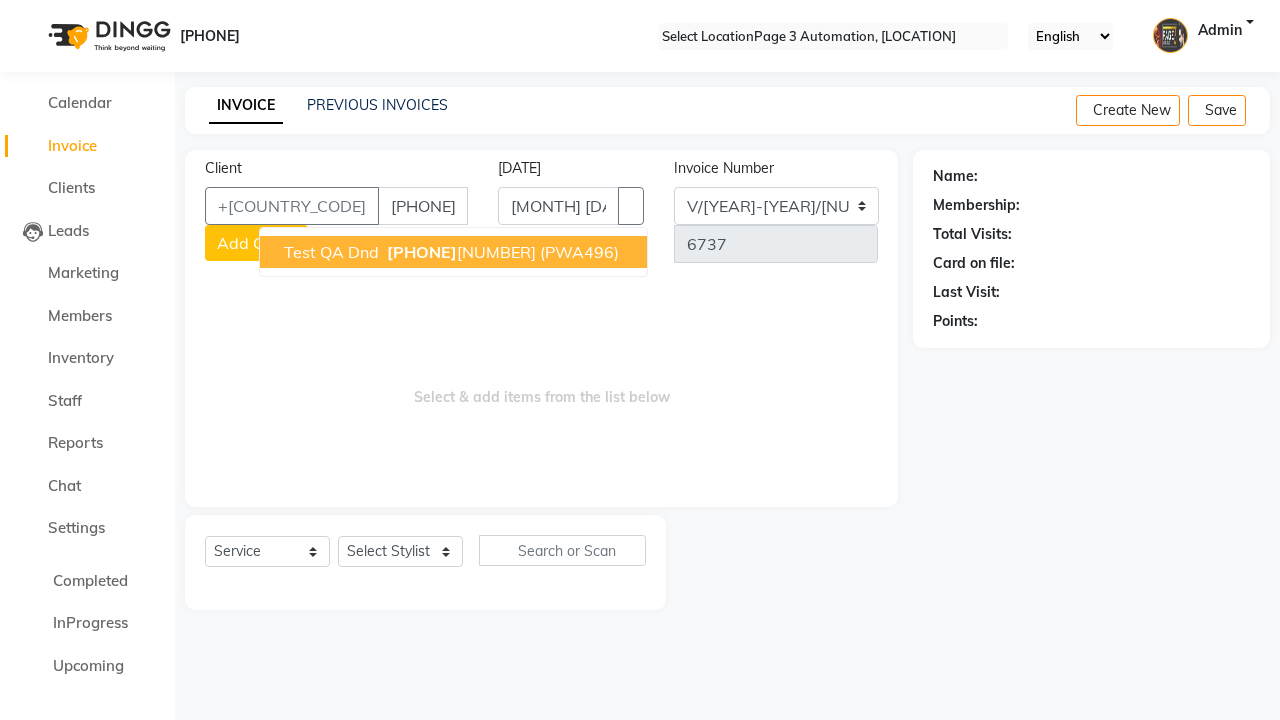 click on "[PHONE]" at bounding box center (422, 252) 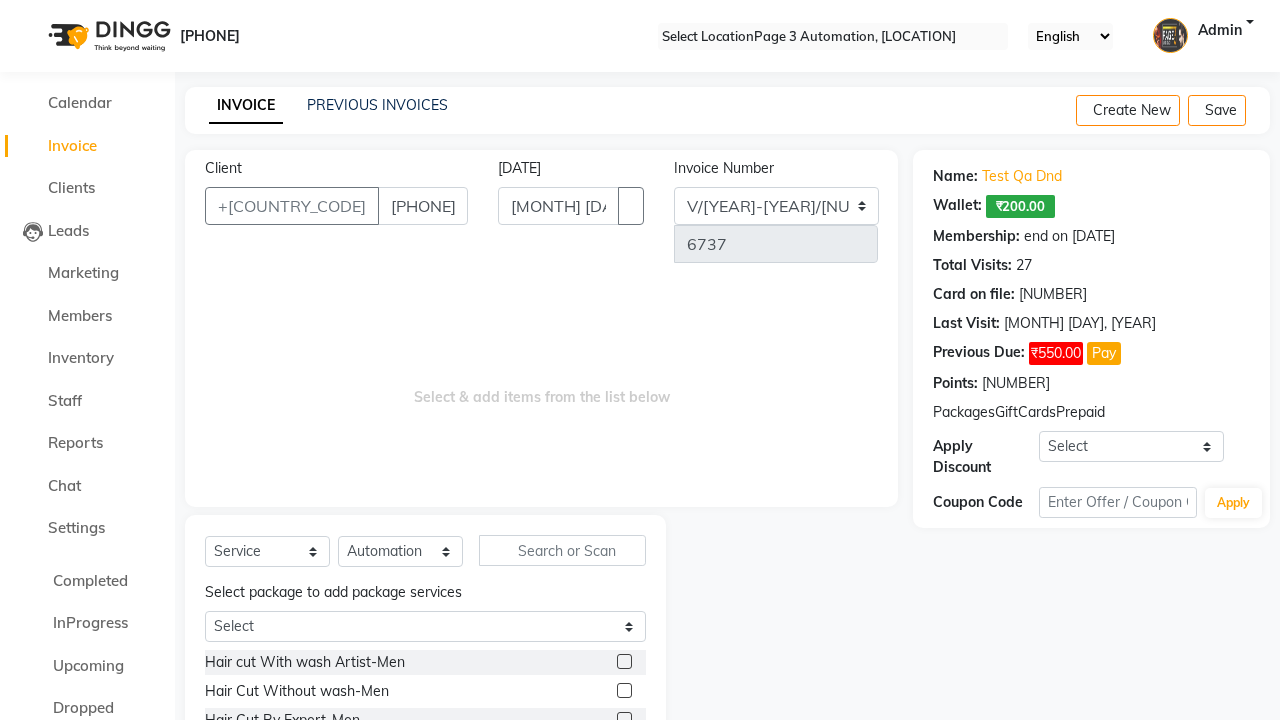 click at bounding box center [624, 690] 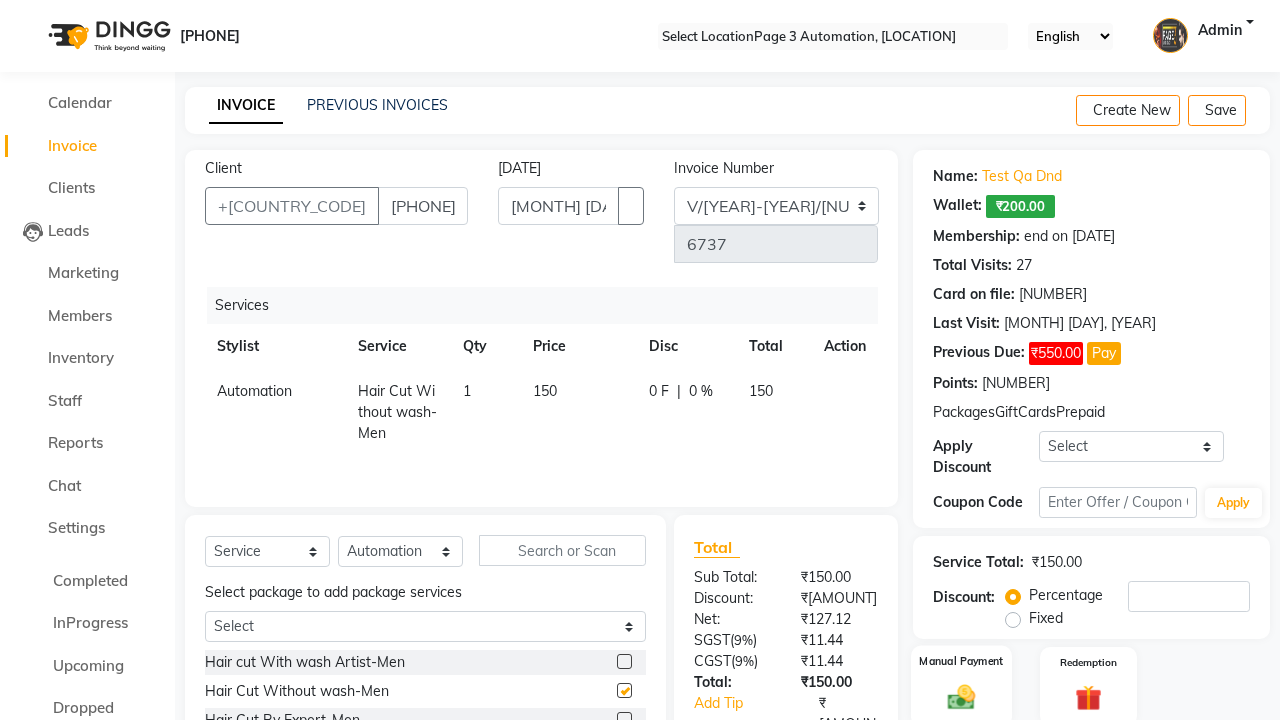 click at bounding box center (962, 696) 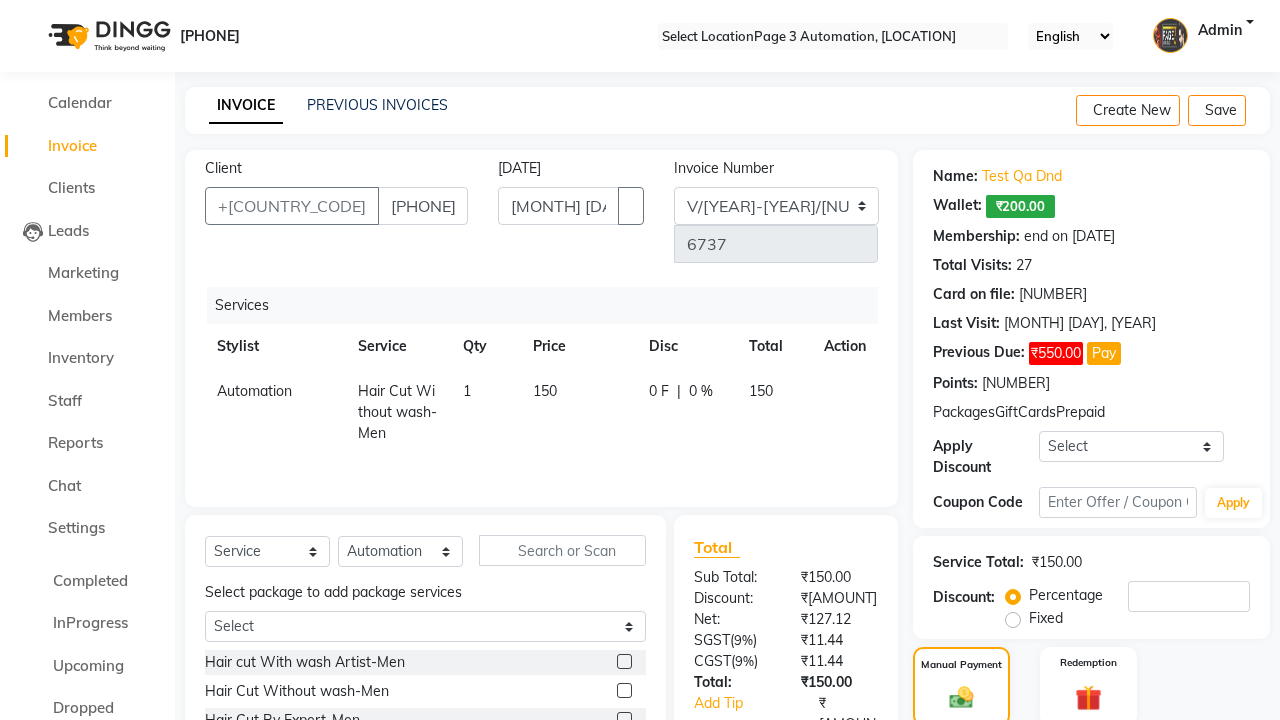 click on "PhonePe" at bounding box center (1086, 753) 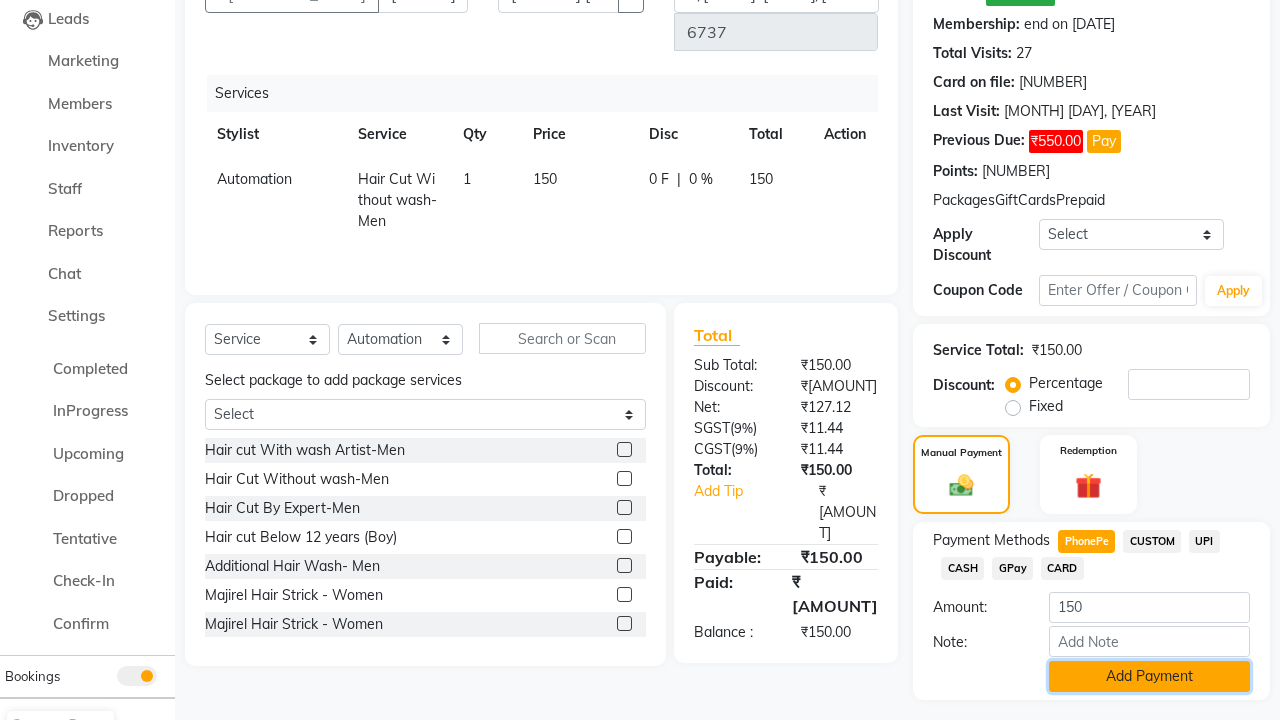 click on "Add Payment" at bounding box center (1149, 676) 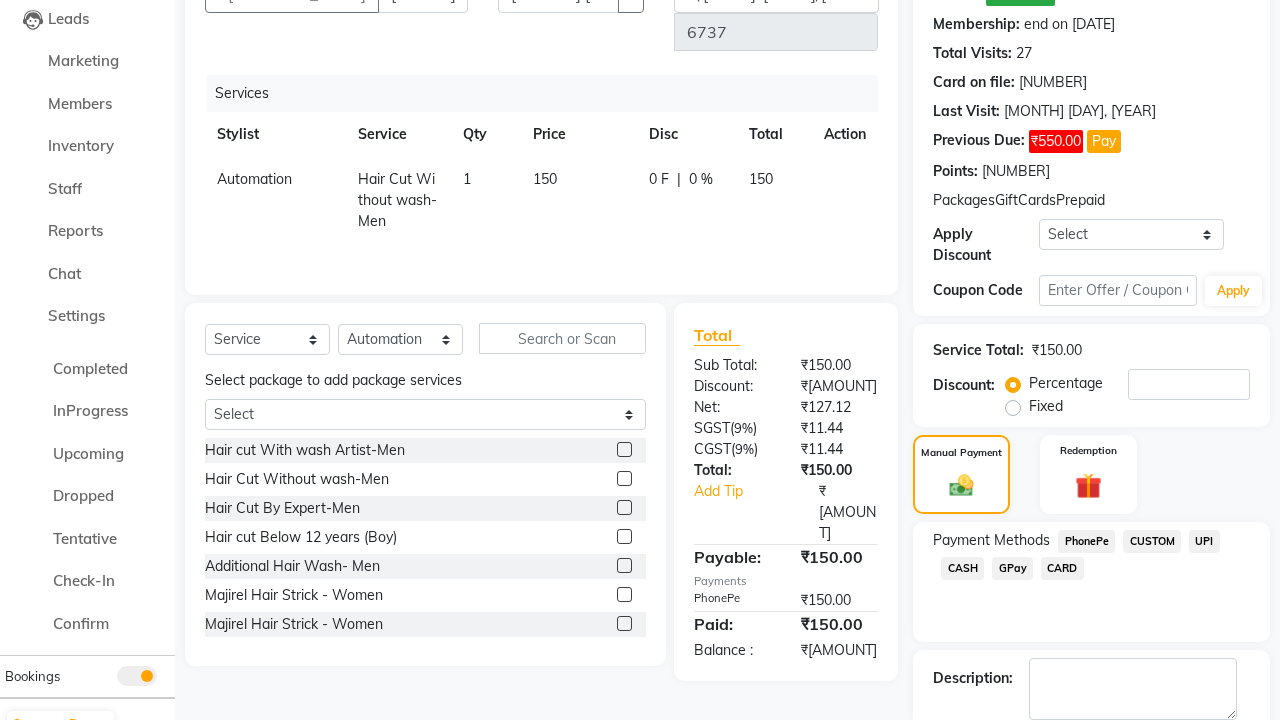 scroll, scrollTop: 325, scrollLeft: 0, axis: vertical 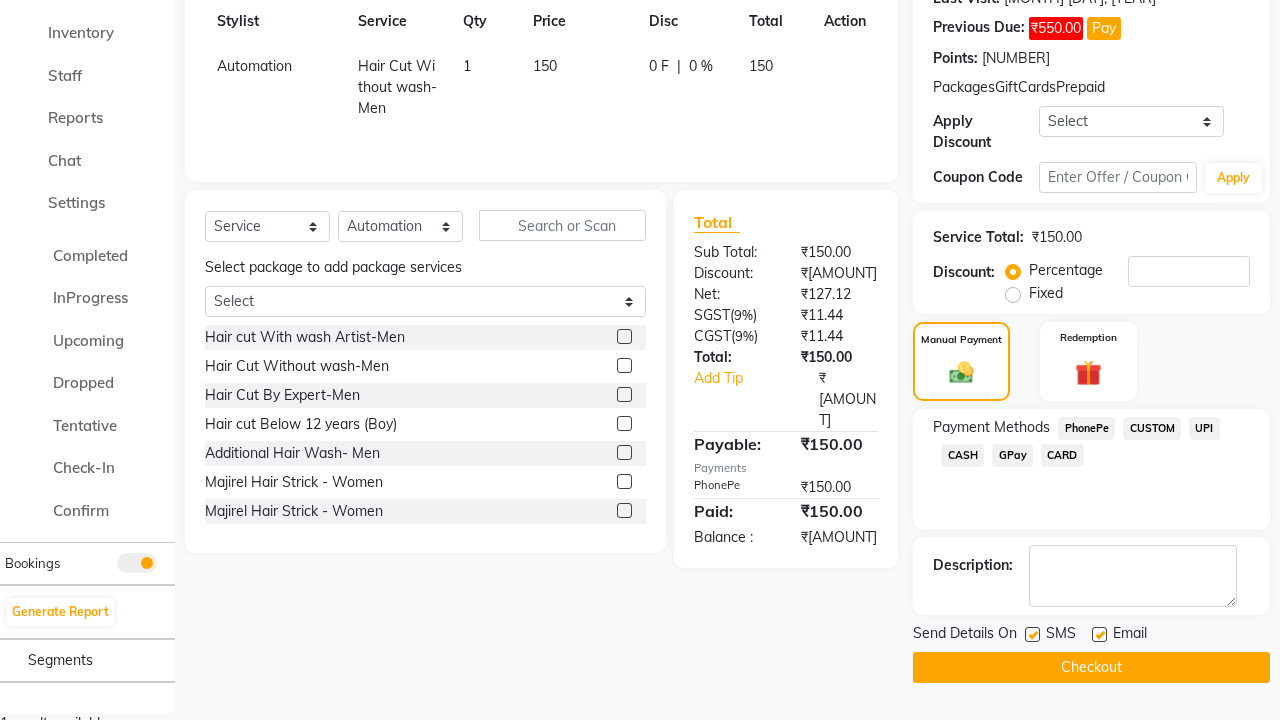 click at bounding box center [1032, 634] 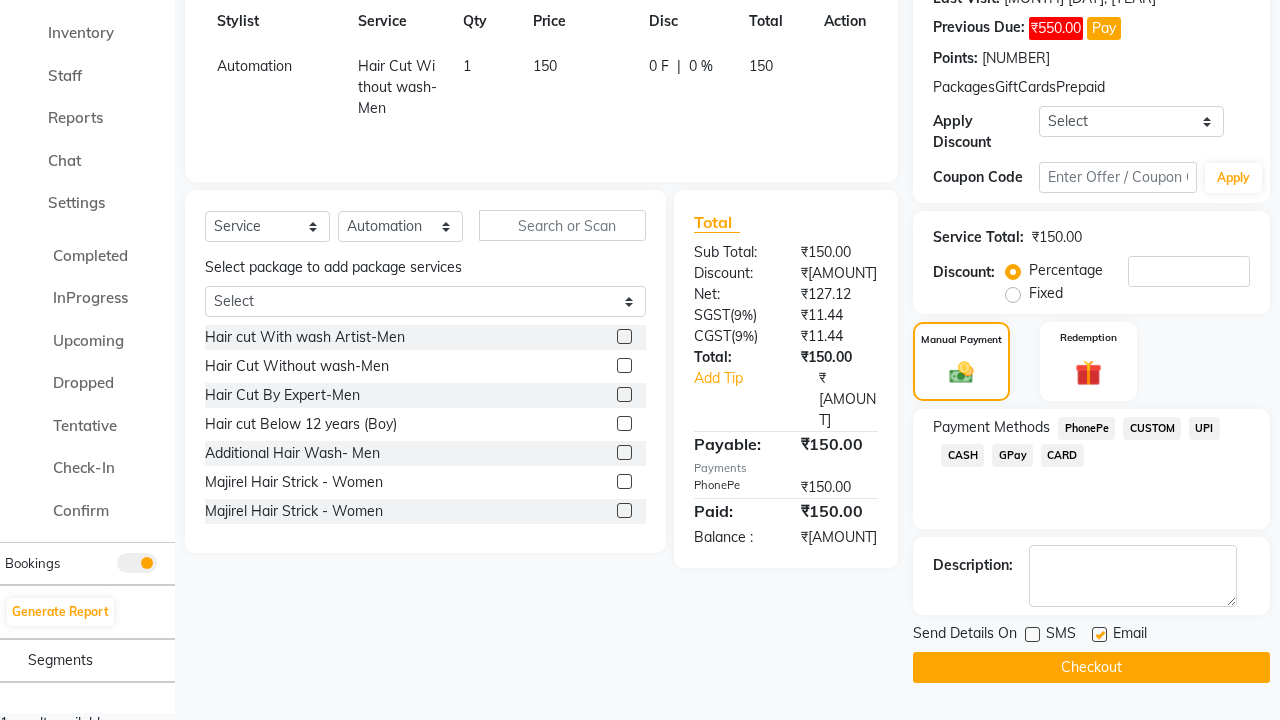 click at bounding box center (1099, 634) 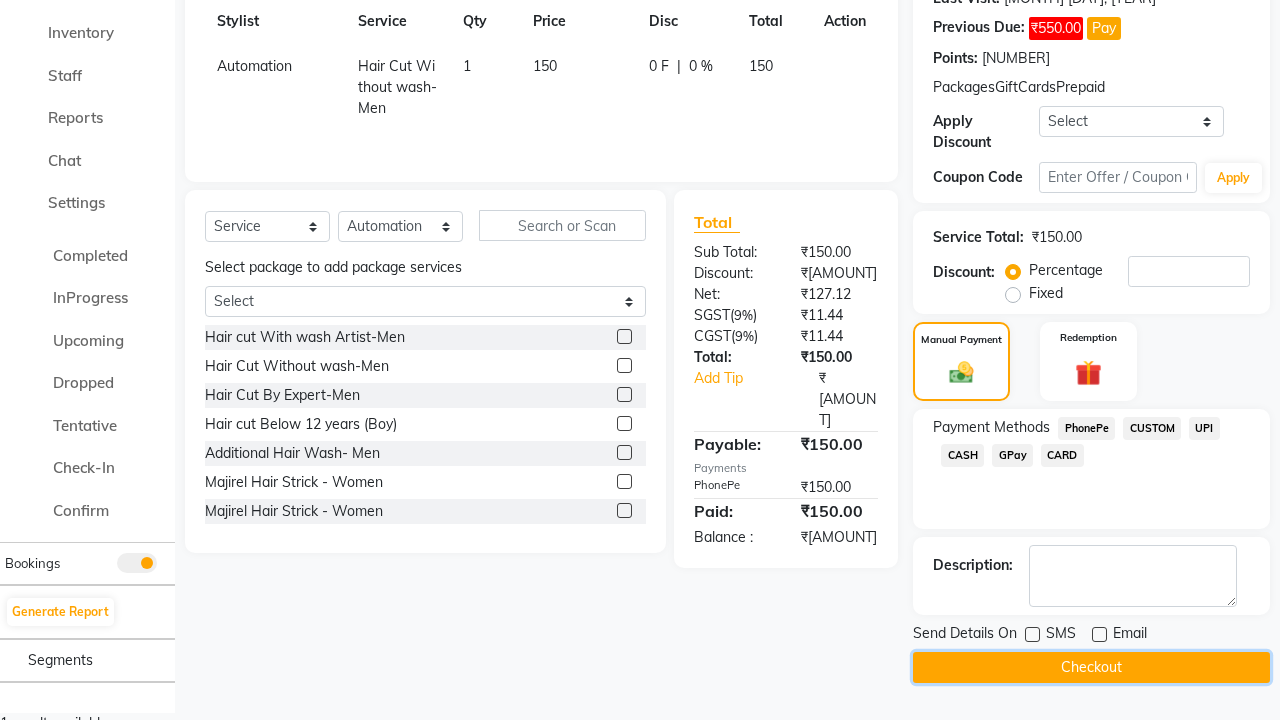 click on "Checkout" at bounding box center (1091, 667) 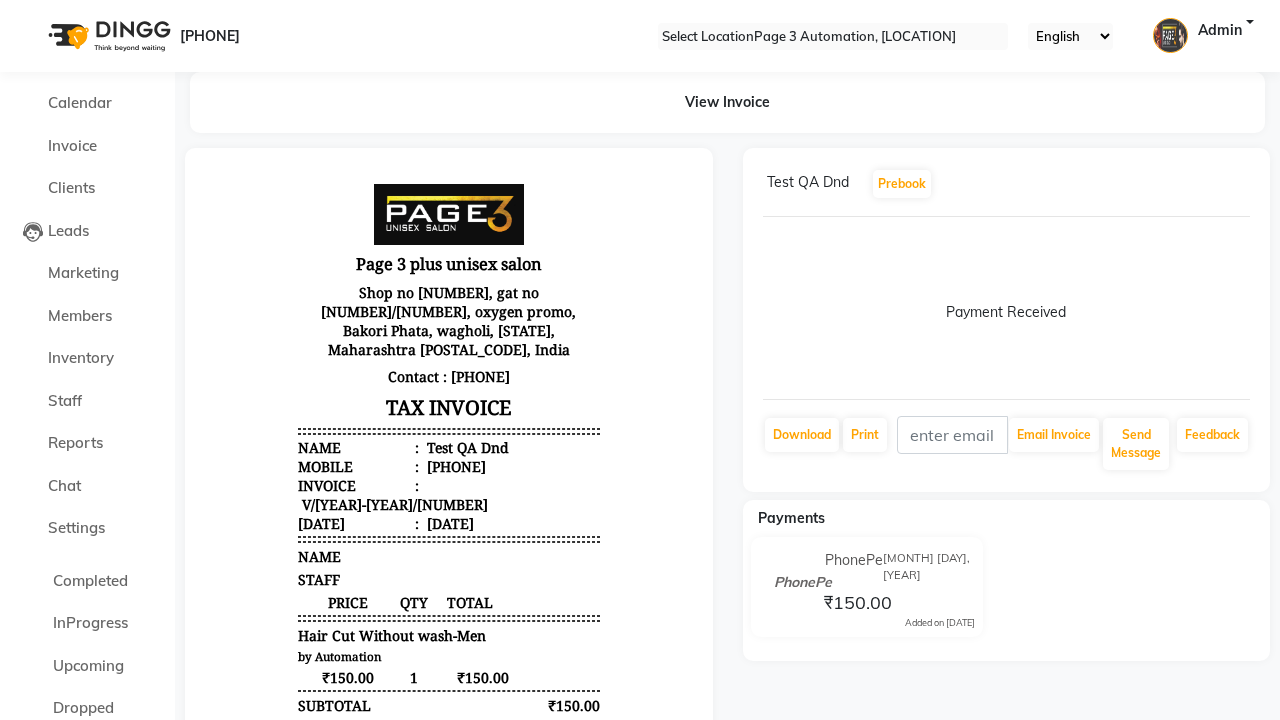 scroll, scrollTop: 0, scrollLeft: 0, axis: both 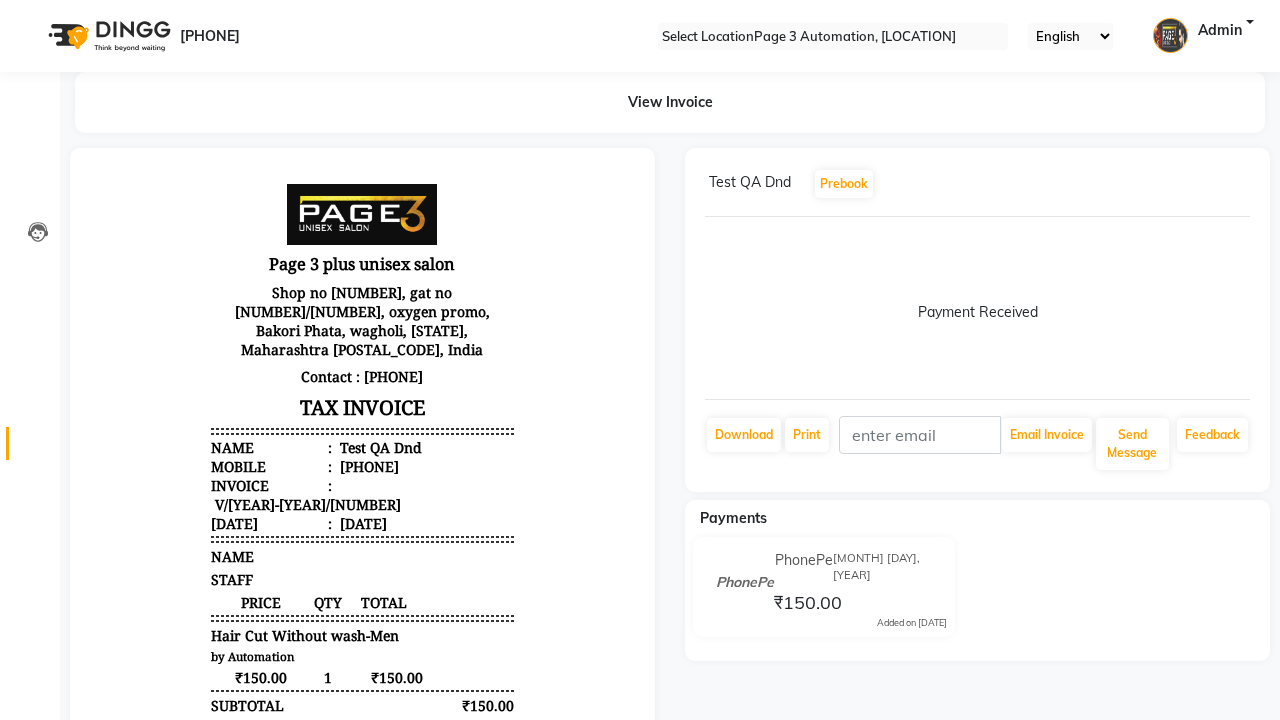click at bounding box center (38, 448) 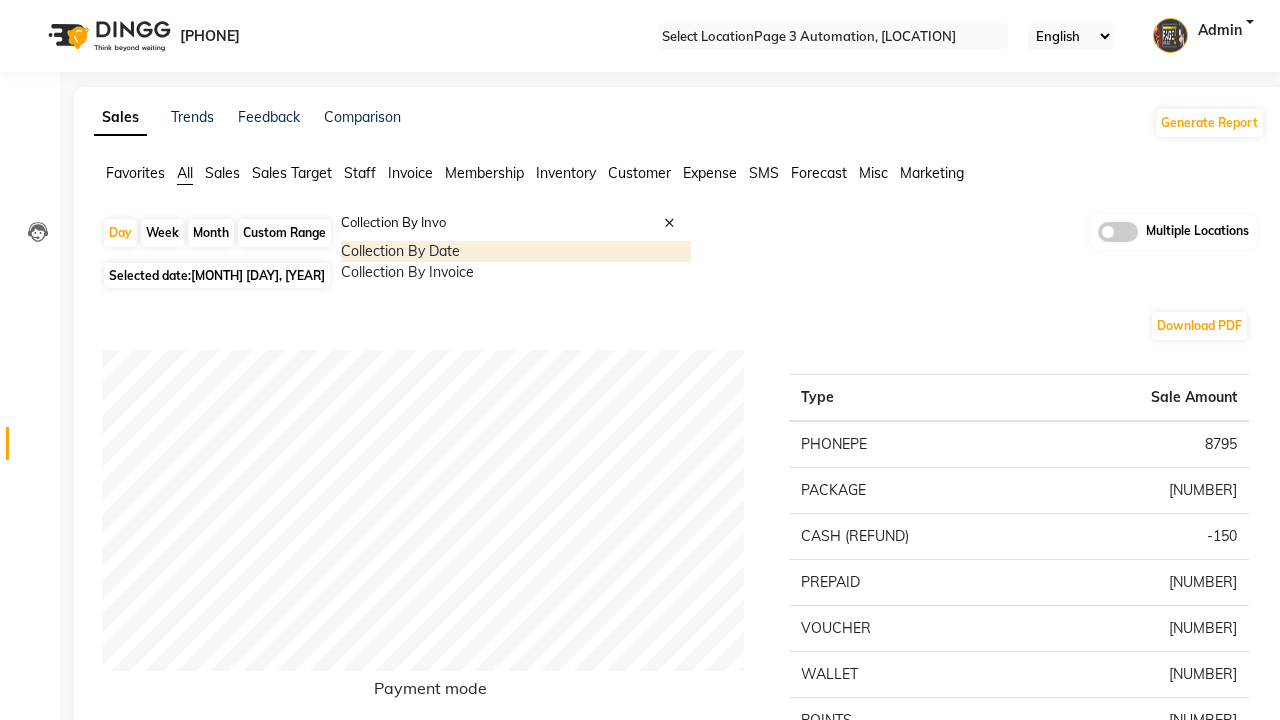 type on "Collection By Invoi" 